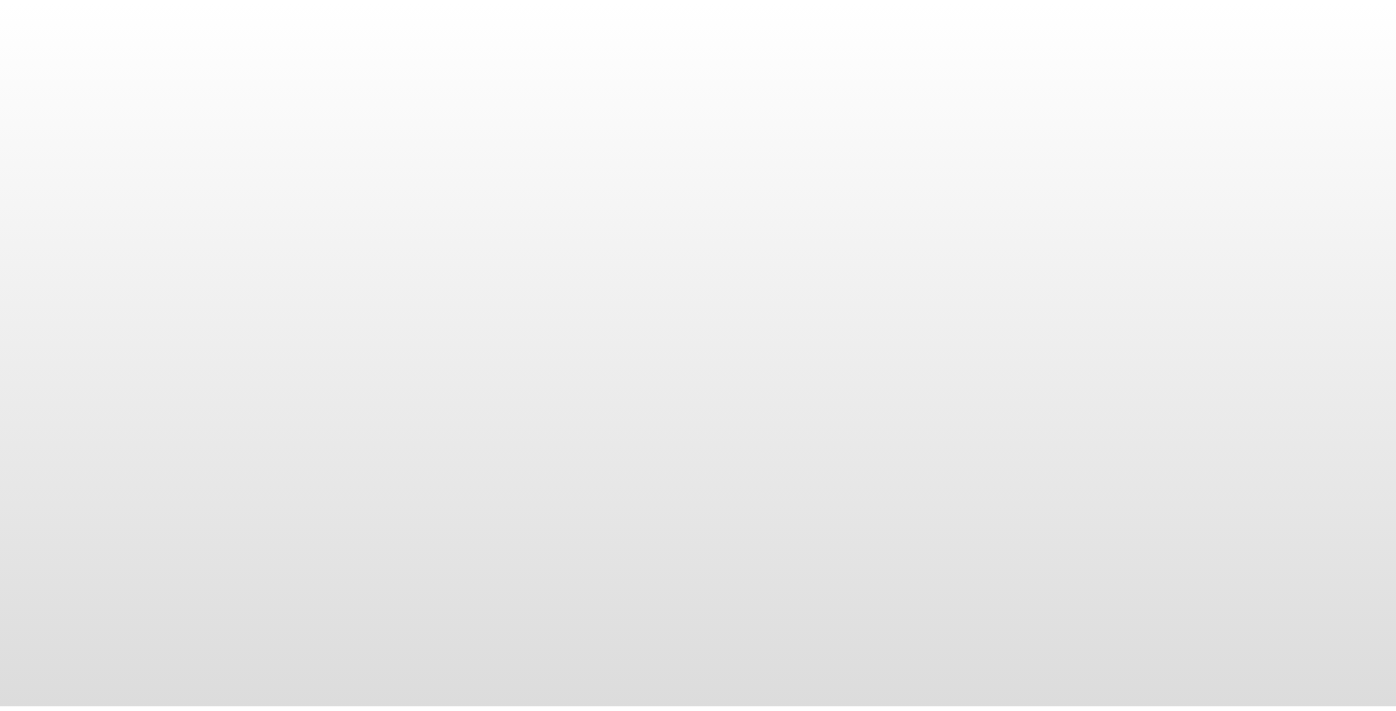 scroll, scrollTop: 0, scrollLeft: 0, axis: both 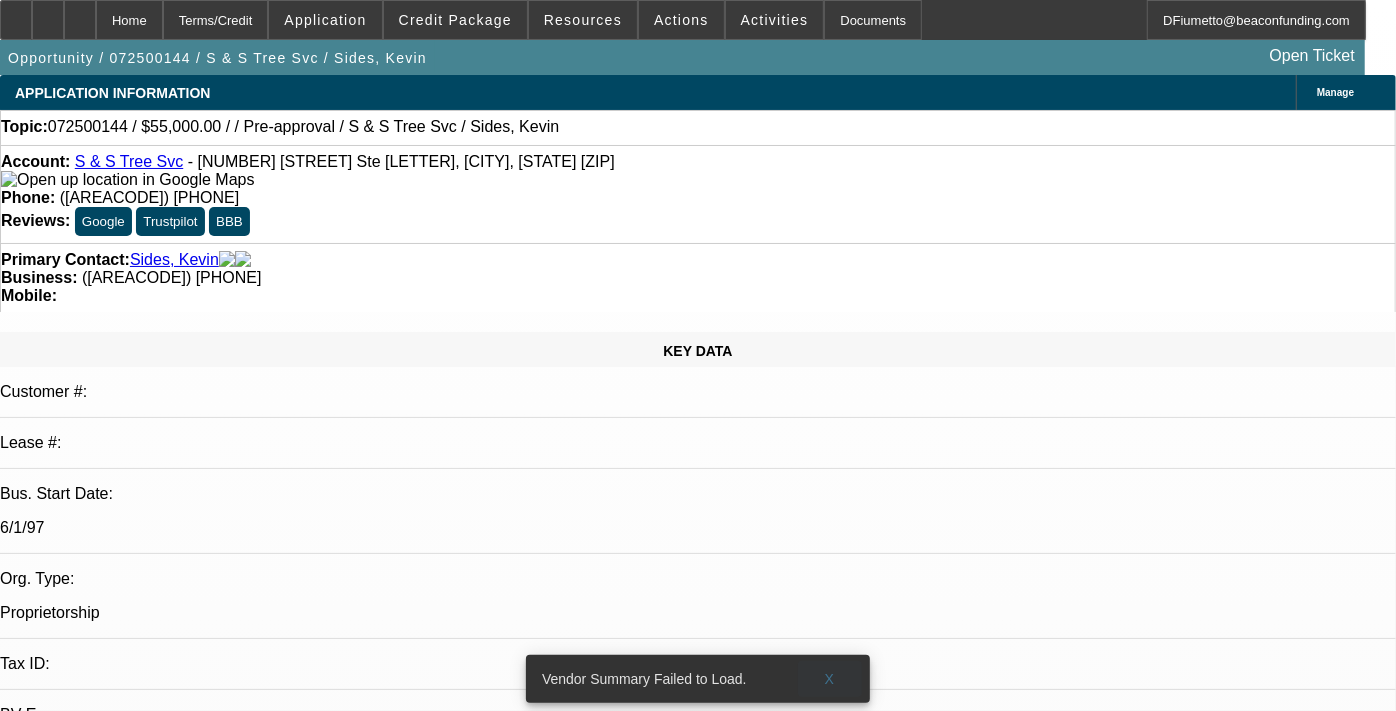 click on "X" at bounding box center (830, 679) 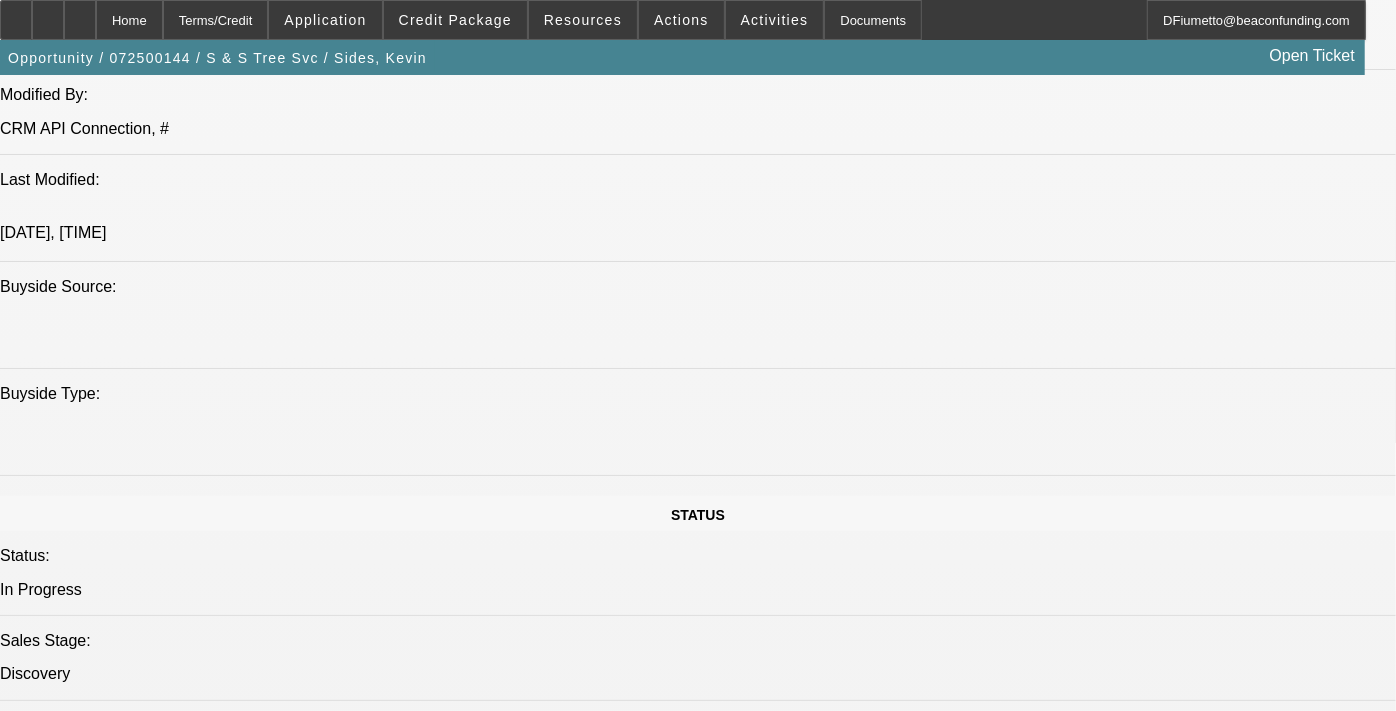 scroll, scrollTop: 1650, scrollLeft: 0, axis: vertical 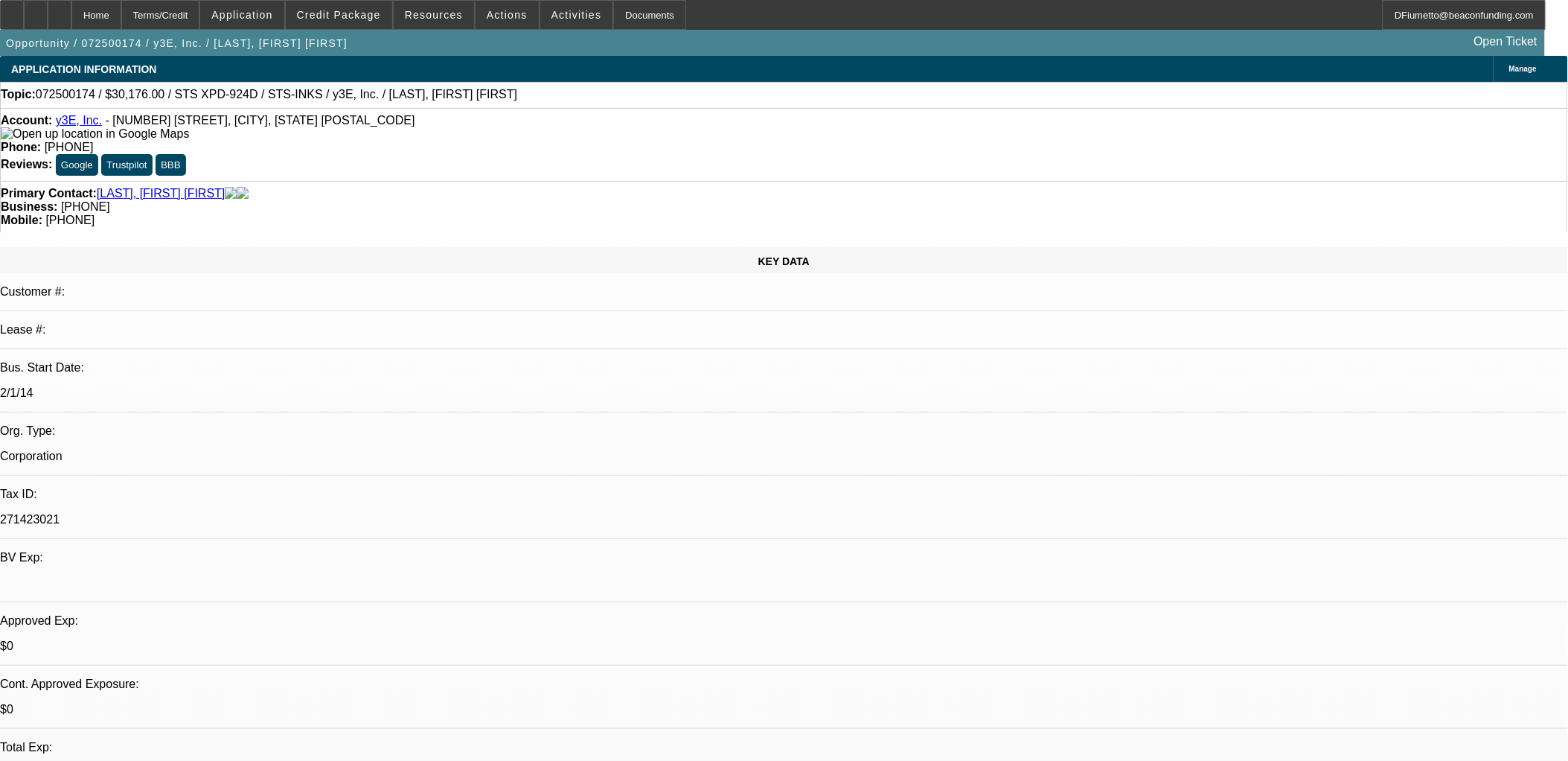 click on "[LAST], [FIRST]" at bounding box center (784, 2052) 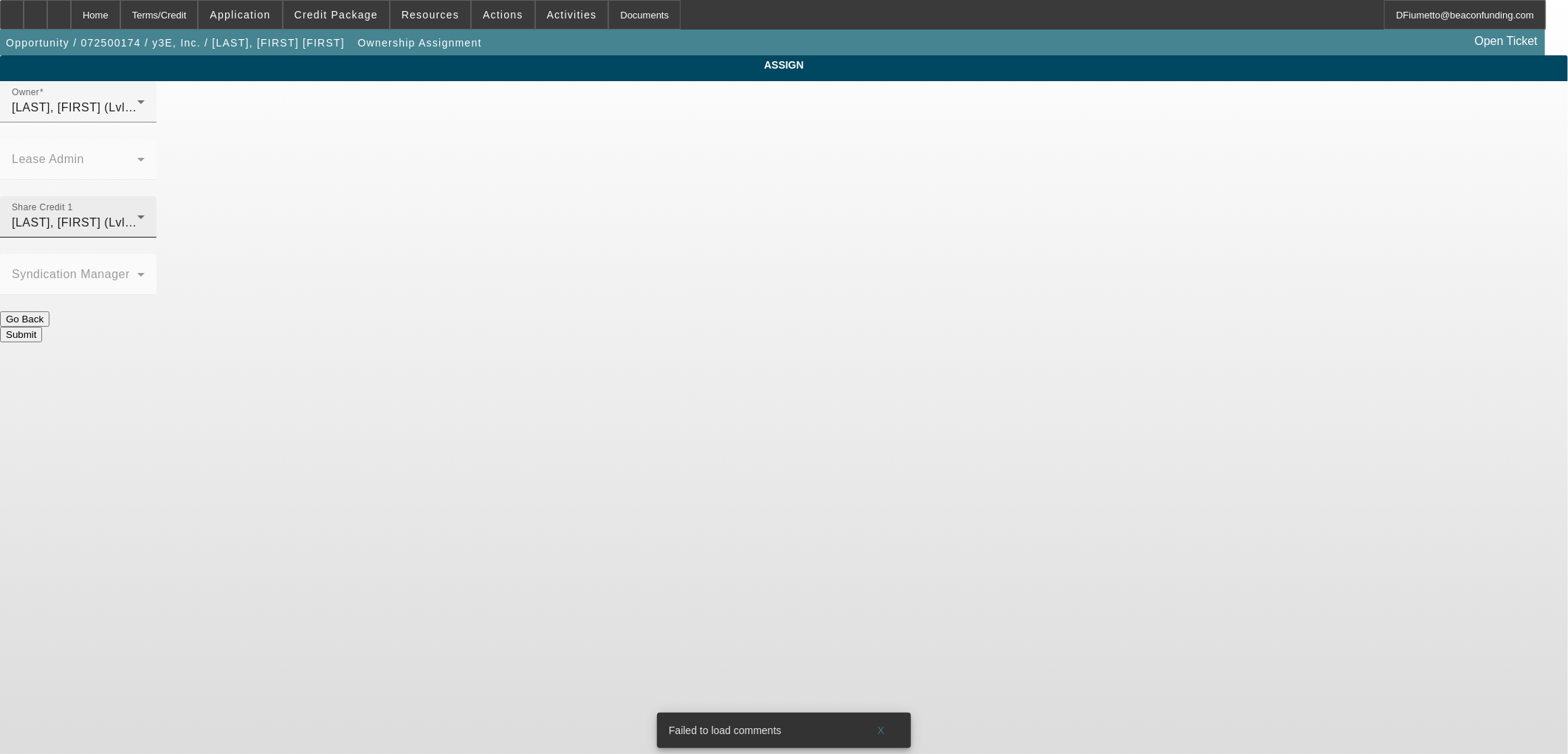 click on "[LAST], [FIRST] (Lvl 19)" at bounding box center (79, 222) 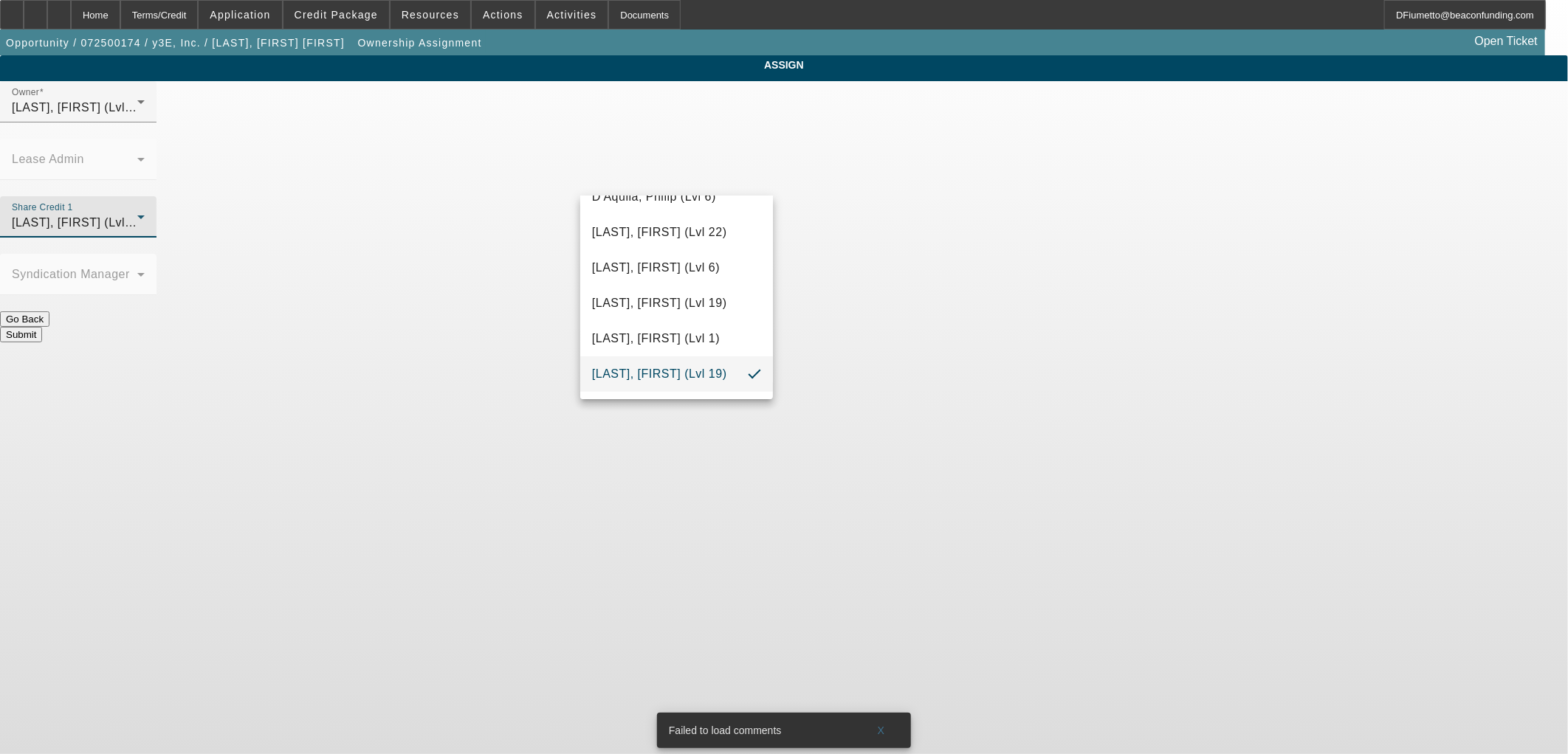 scroll, scrollTop: 1580, scrollLeft: 0, axis: vertical 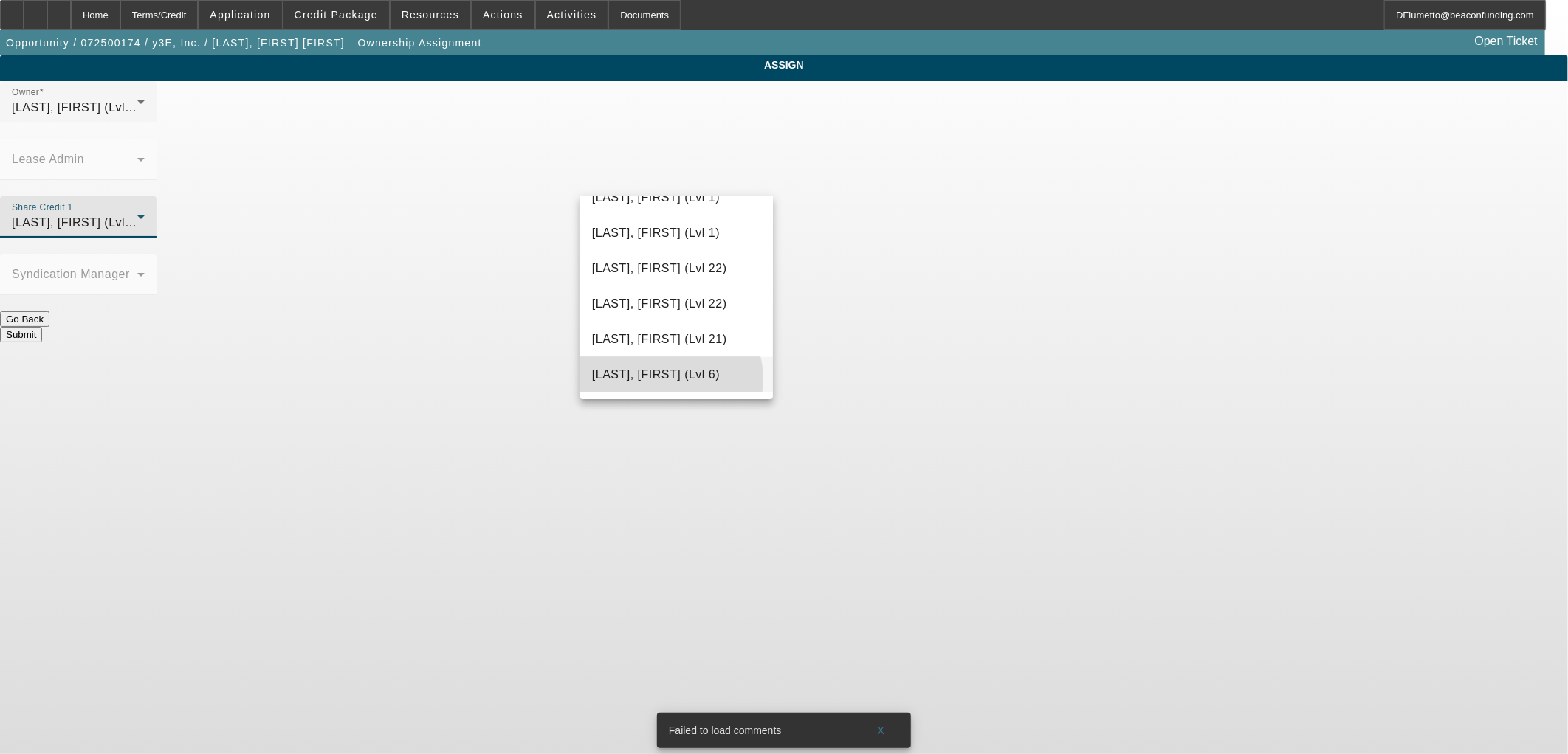 drag, startPoint x: 670, startPoint y: 386, endPoint x: 778, endPoint y: 300, distance: 138.05796 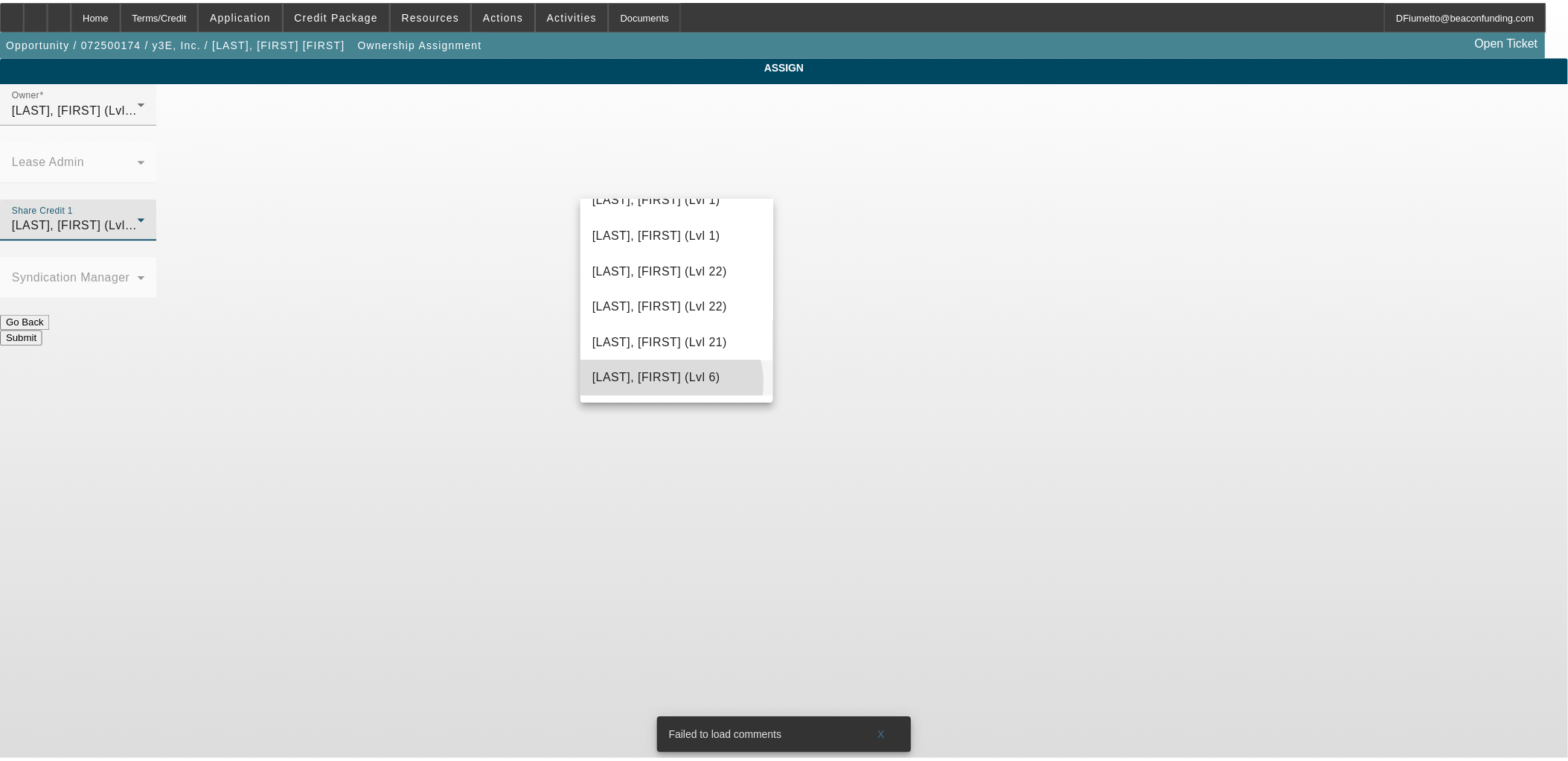 scroll, scrollTop: 0, scrollLeft: 0, axis: both 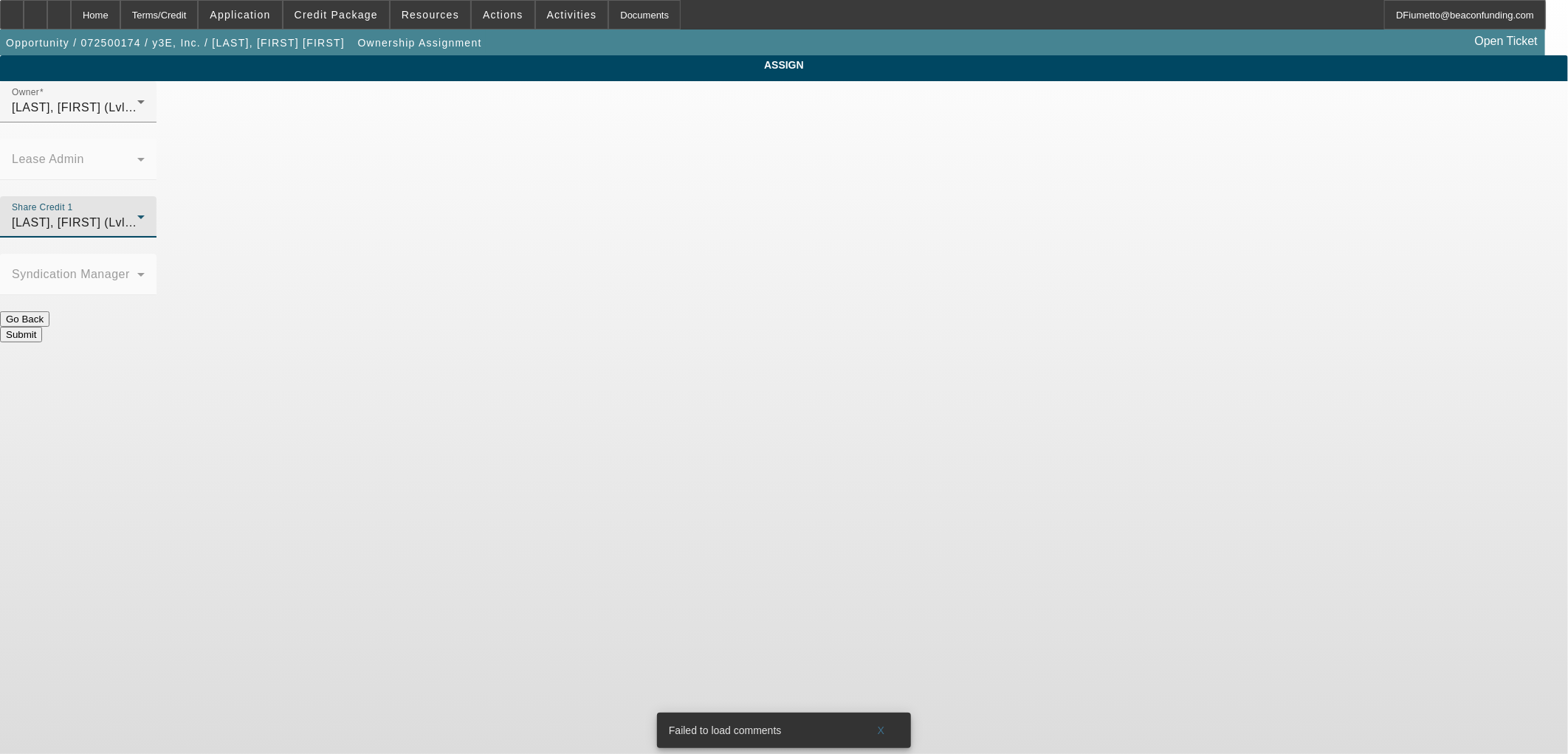 click on "Submit" at bounding box center (21, 334) 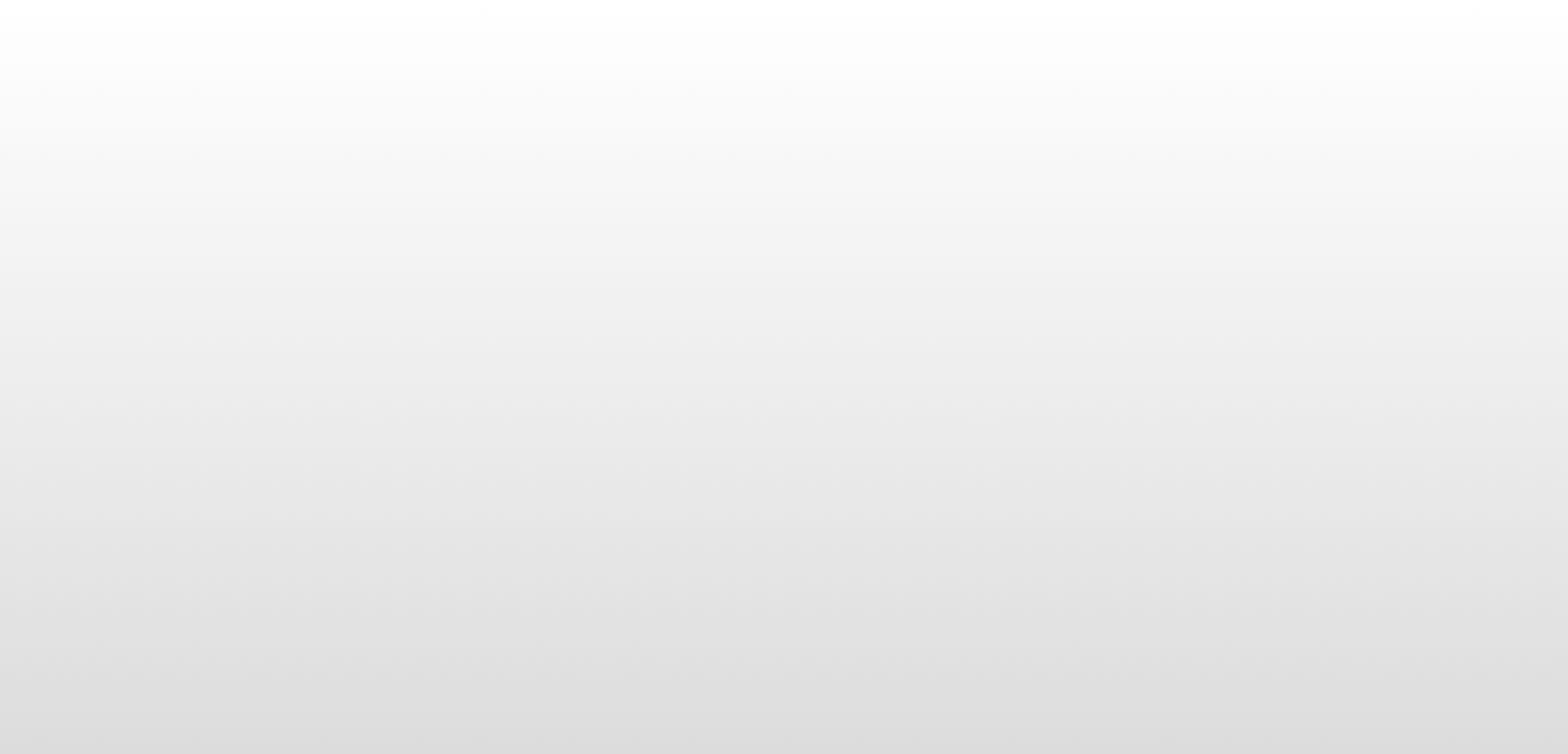 scroll, scrollTop: 0, scrollLeft: 0, axis: both 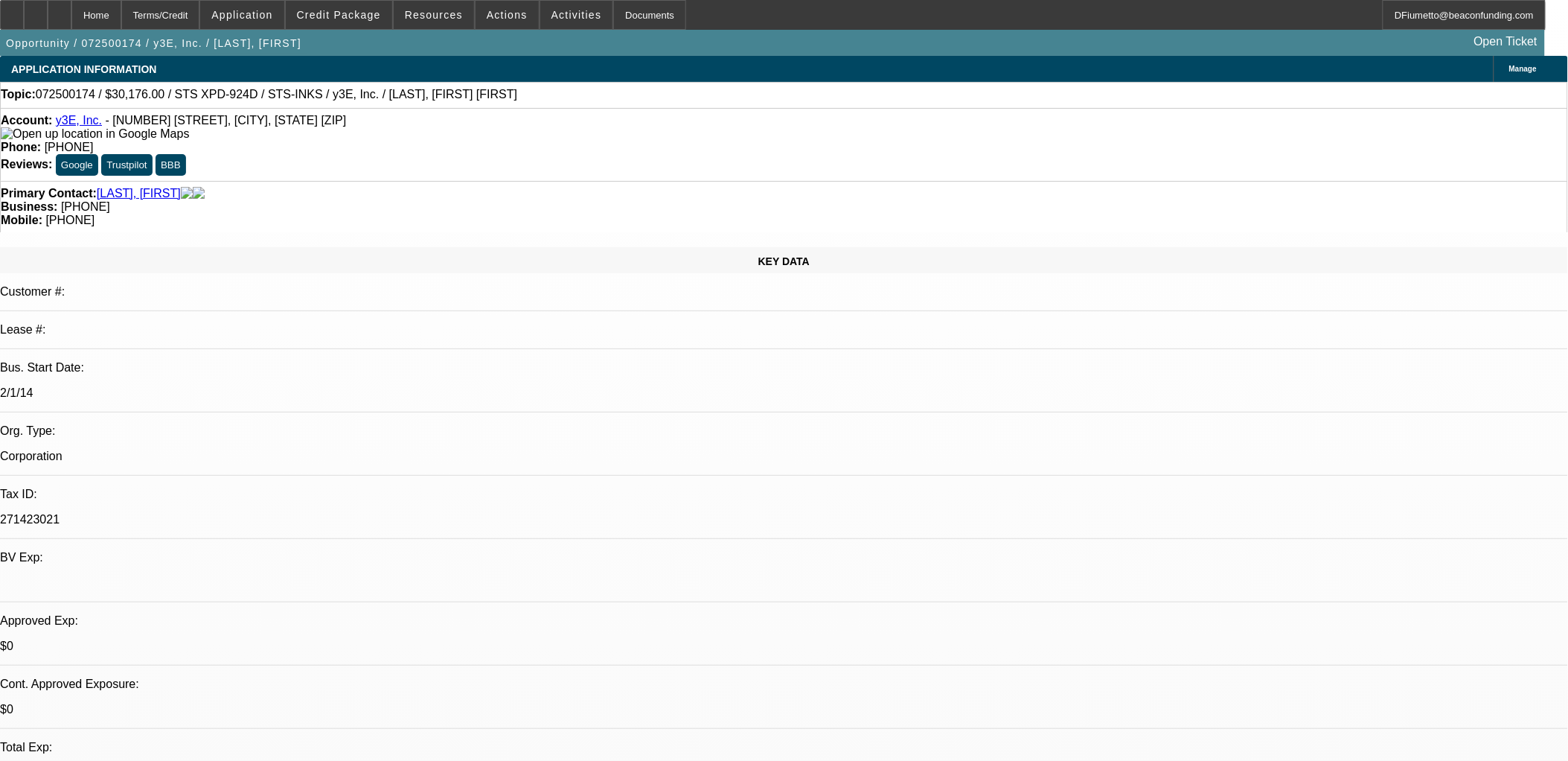 click on "Rahlfs, Thomas" at bounding box center [784, 2052] 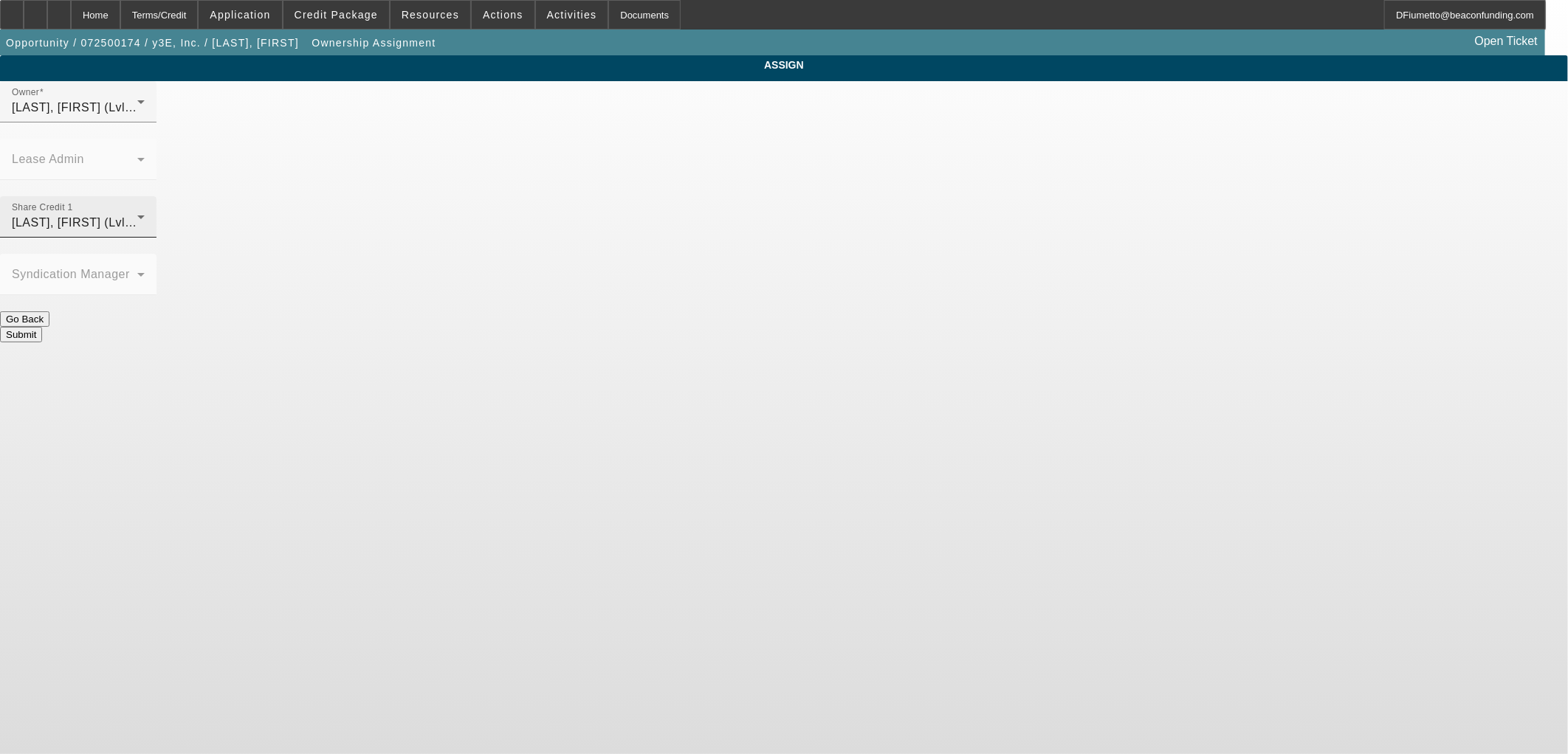 click on "[LAST], [FIRST] (Lvl 6)" at bounding box center [75, 223] 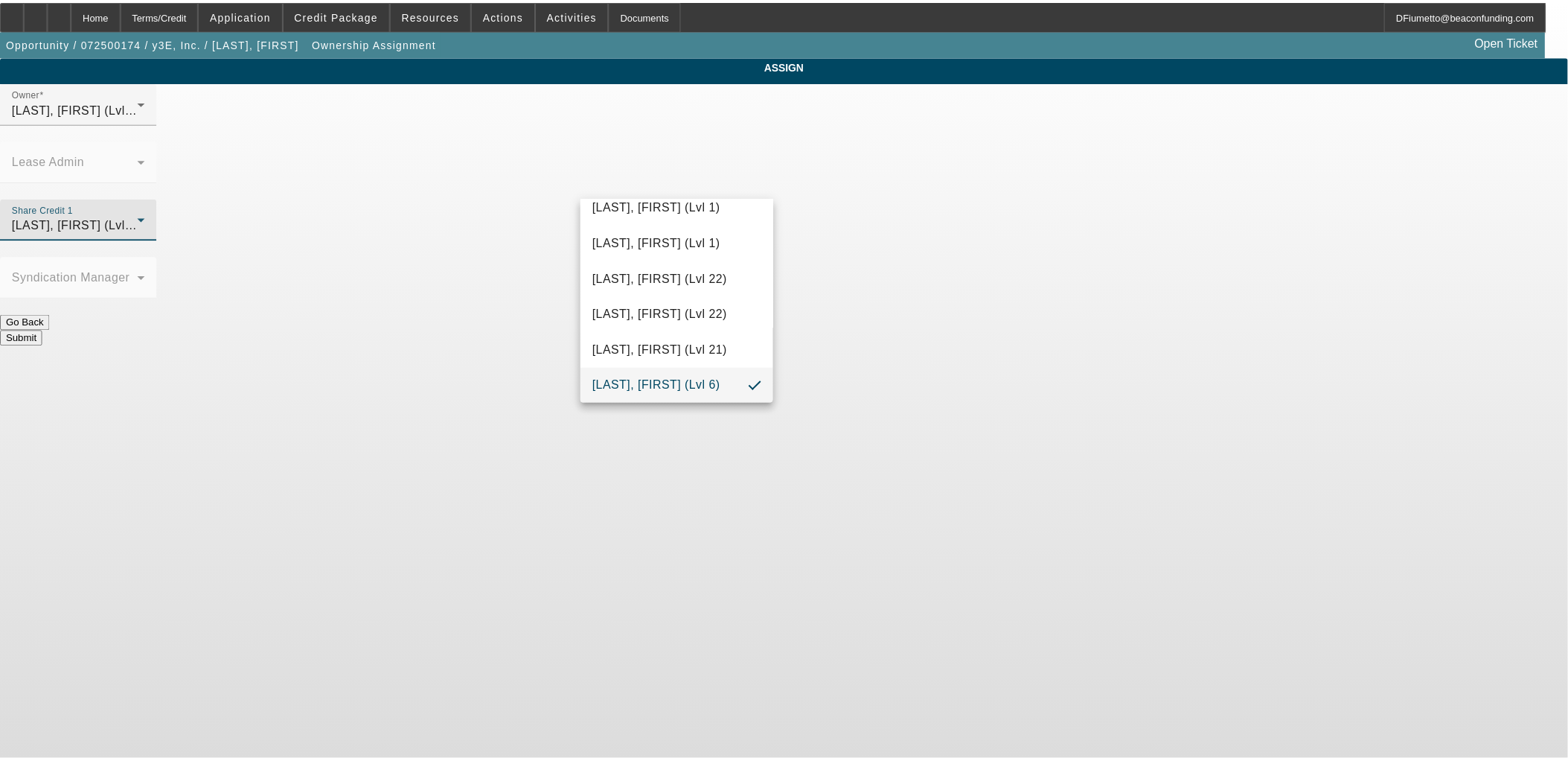 scroll, scrollTop: 506, scrollLeft: 0, axis: vertical 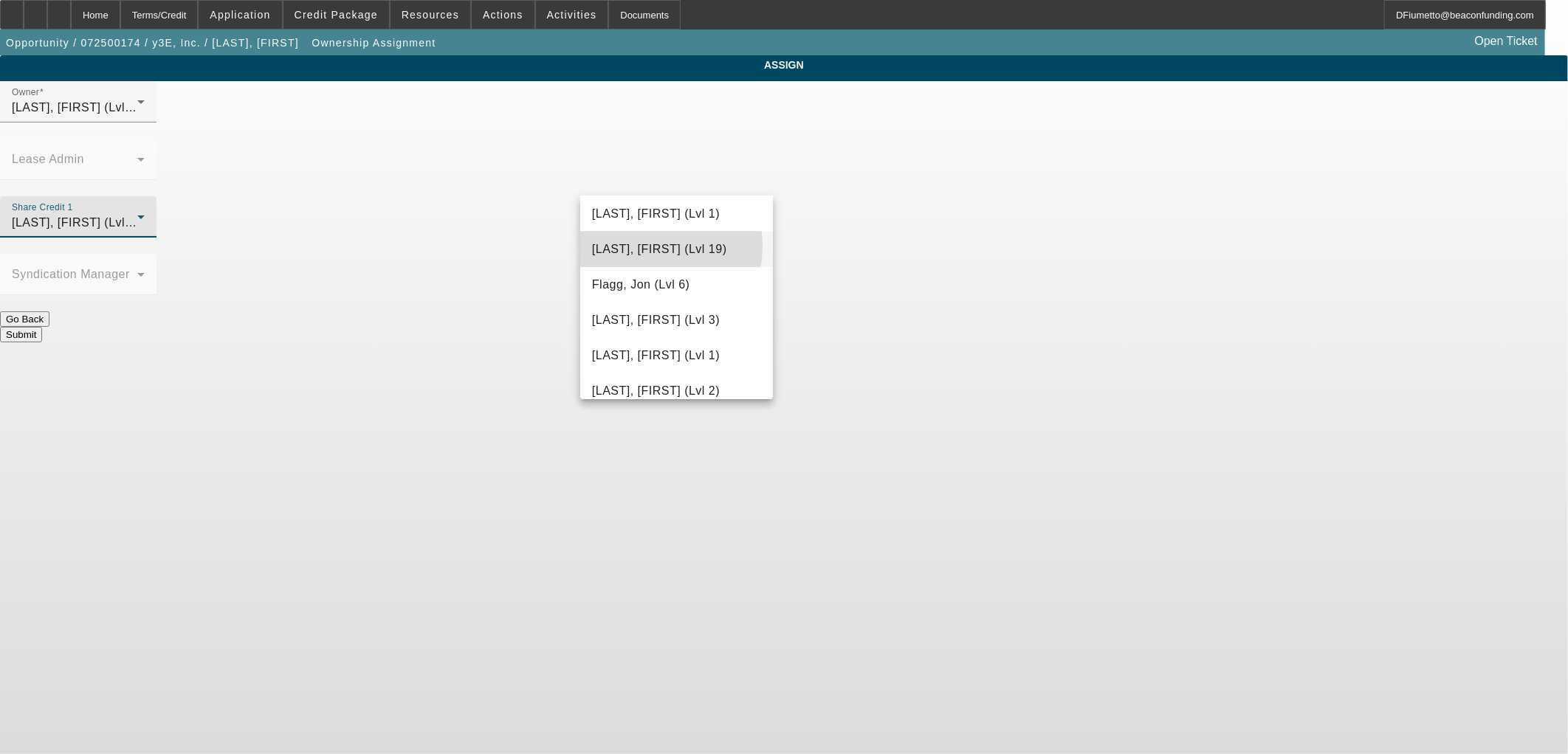click on "[LAST], [FIRST] (Lvl 19)" at bounding box center [659, 249] 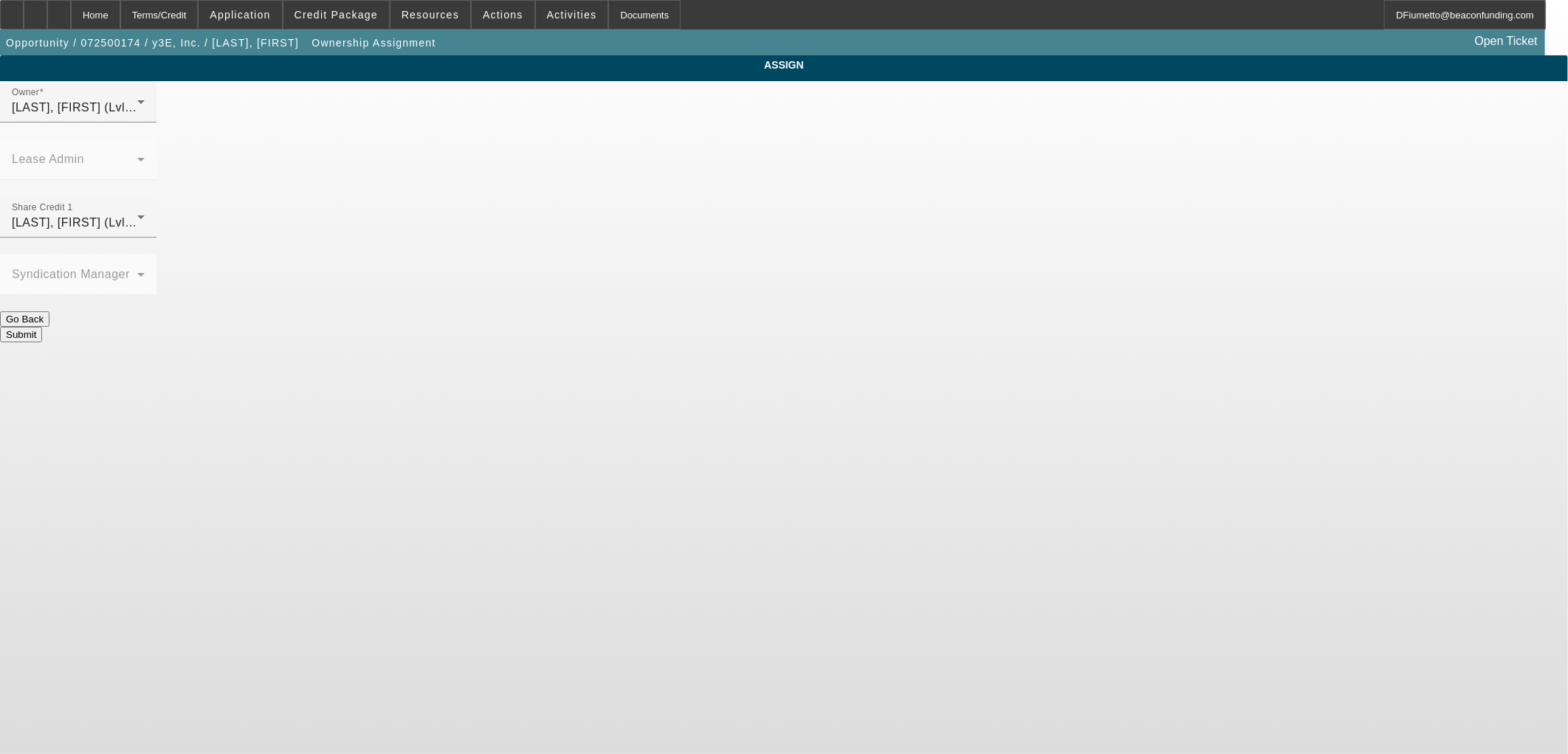 click on "Submit" at bounding box center [21, 334] 